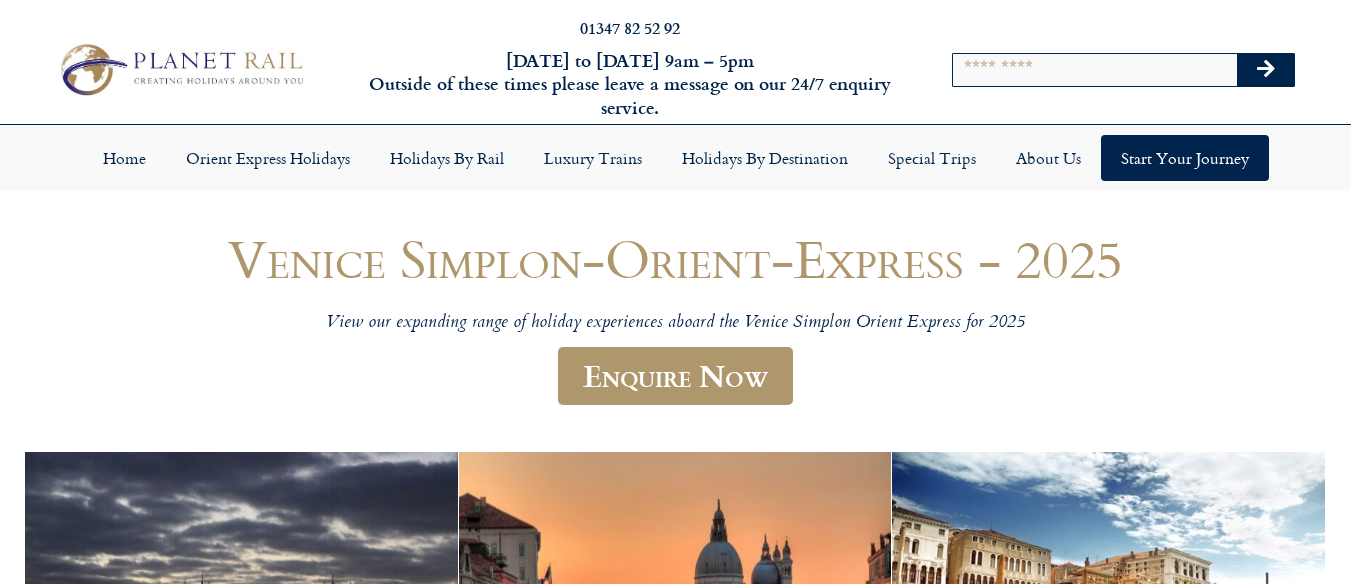 scroll, scrollTop: 0, scrollLeft: 0, axis: both 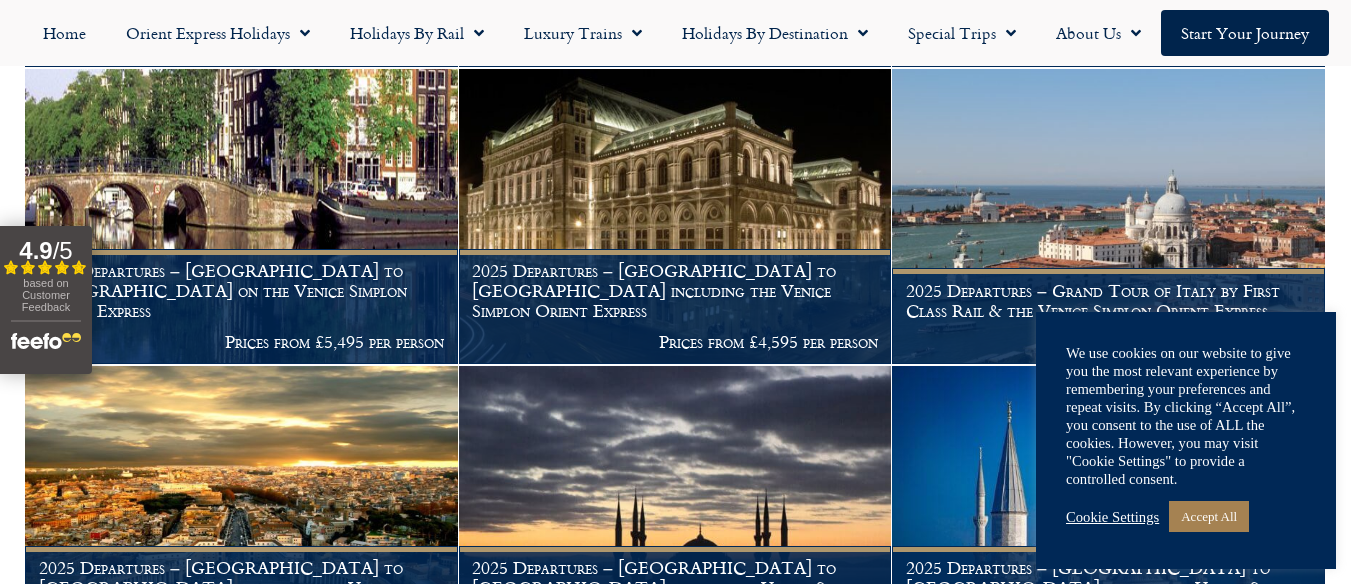 click on "We use cookies on our website to give you the most relevant experience by remembering your preferences and repeat visits. By clicking “Accept All”, you consent to the use of ALL the cookies. However, you may visit "Cookie Settings" to provide a controlled consent. Cookie Settings Accept All" at bounding box center [1186, 440] 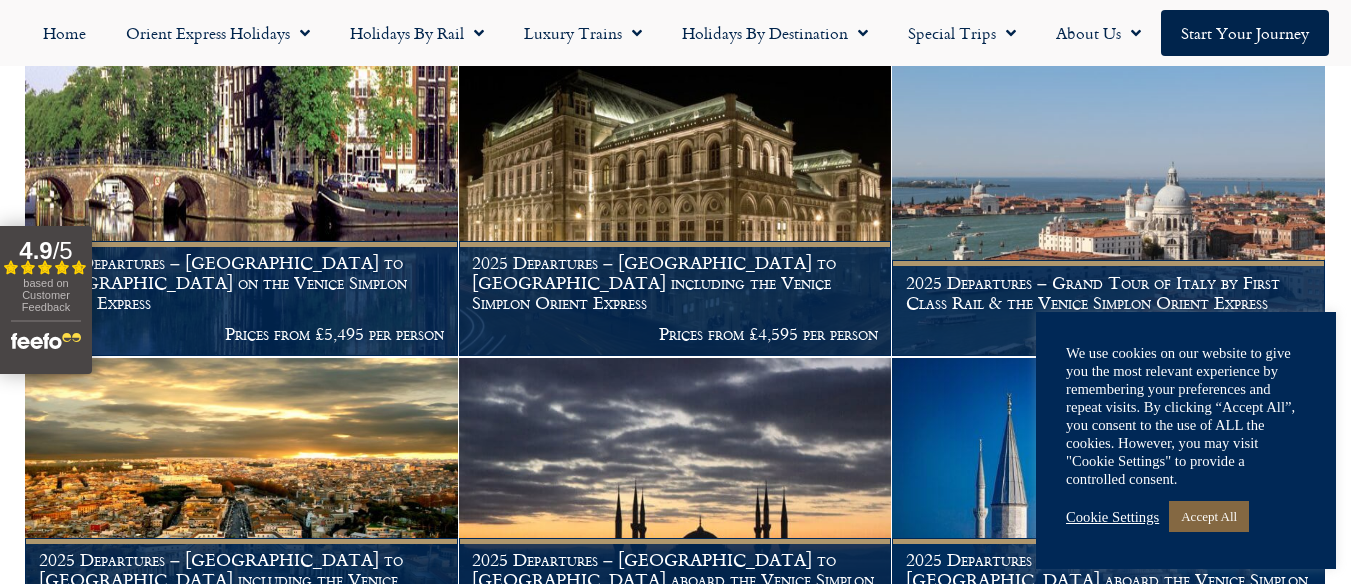 click on "Accept All" at bounding box center (1209, 516) 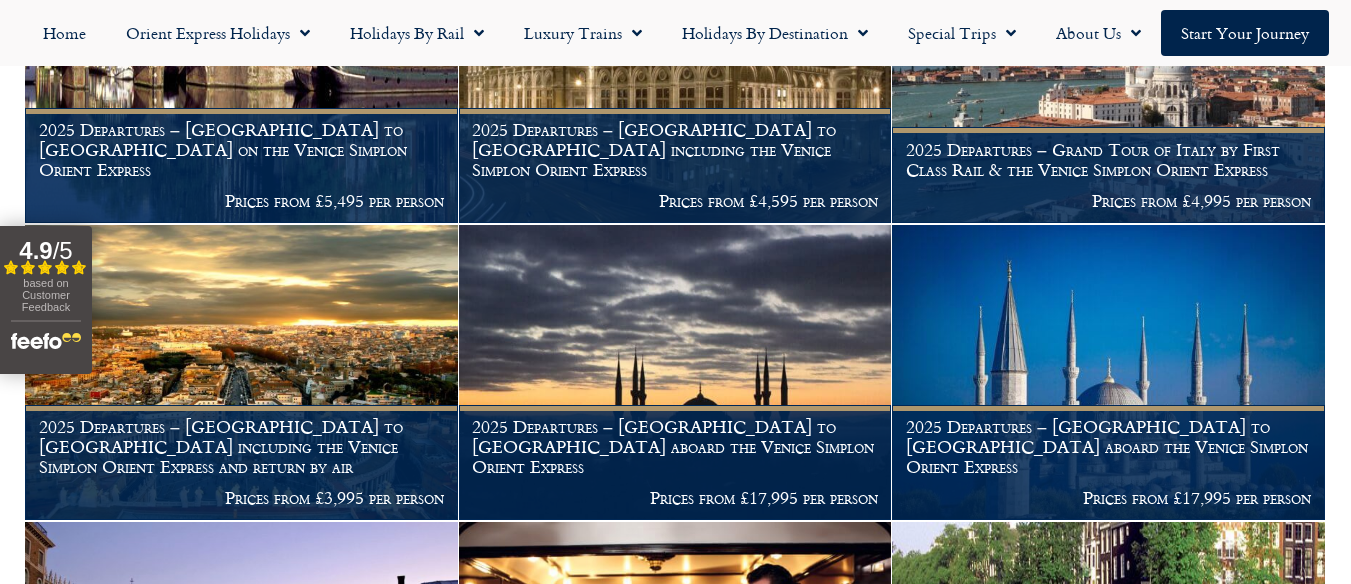 scroll, scrollTop: 1500, scrollLeft: 0, axis: vertical 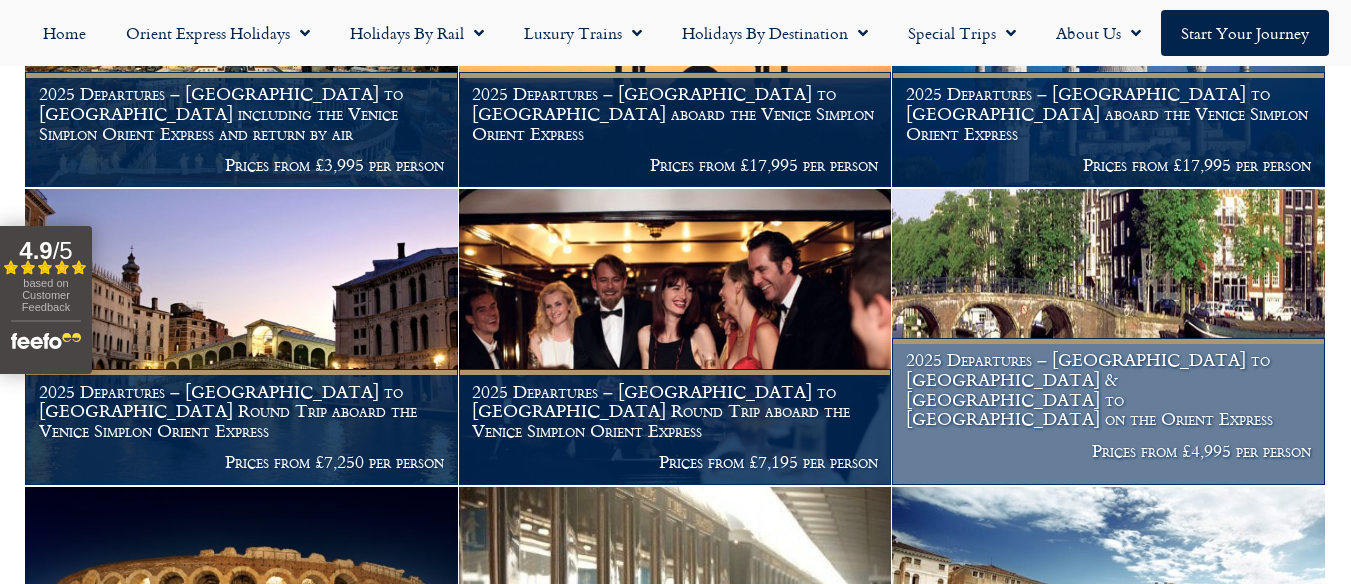 click at bounding box center (1108, 336) 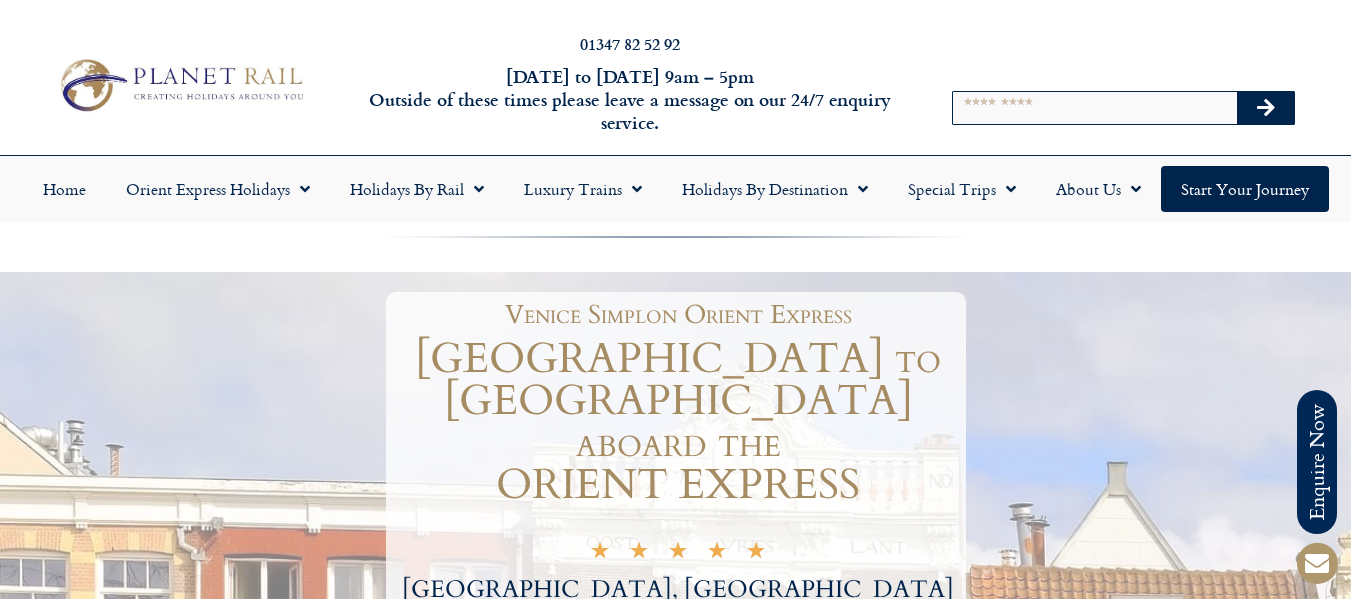 scroll, scrollTop: 0, scrollLeft: 0, axis: both 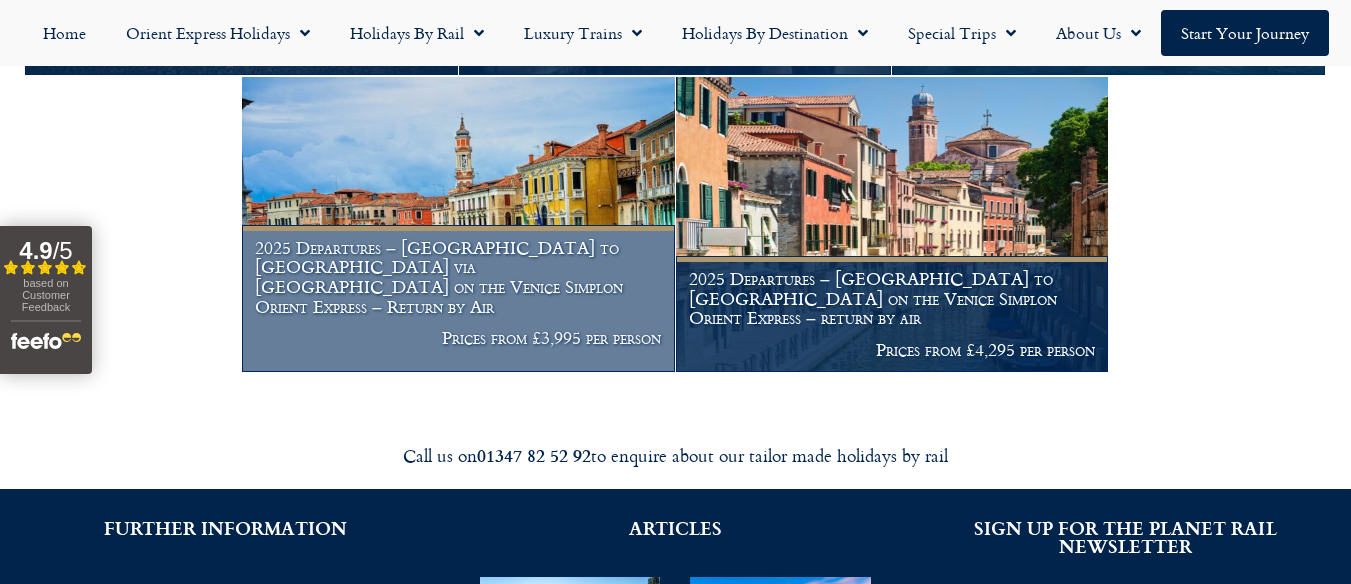click at bounding box center [458, 224] 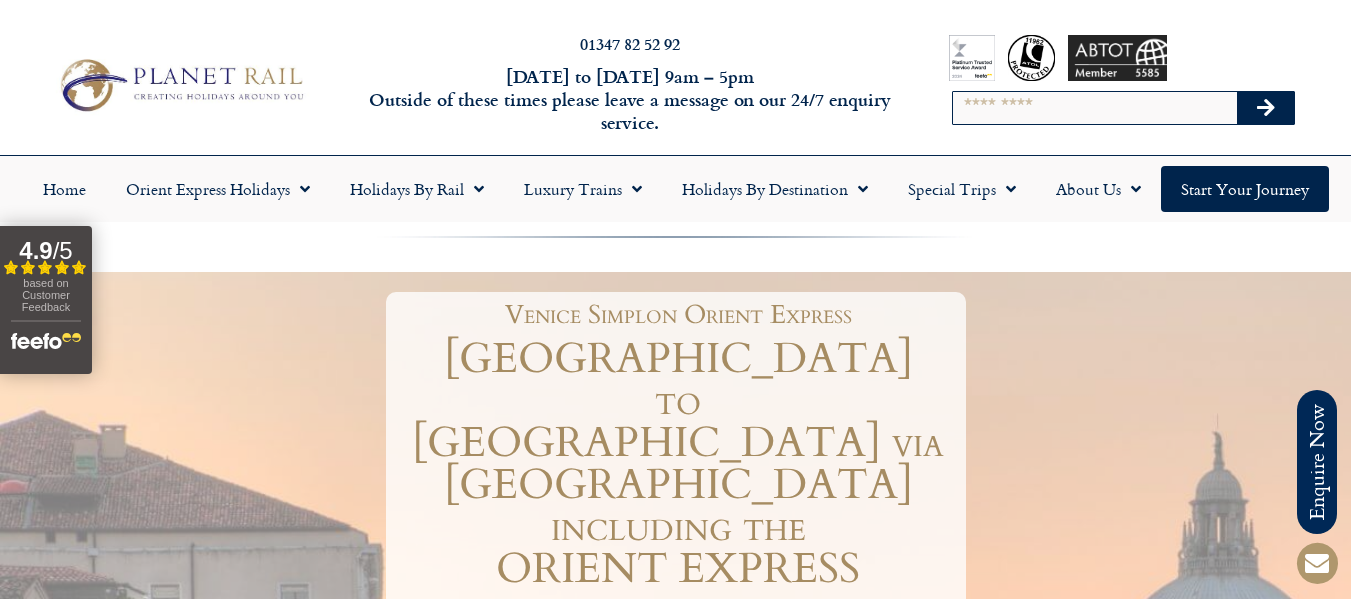 scroll, scrollTop: 0, scrollLeft: 0, axis: both 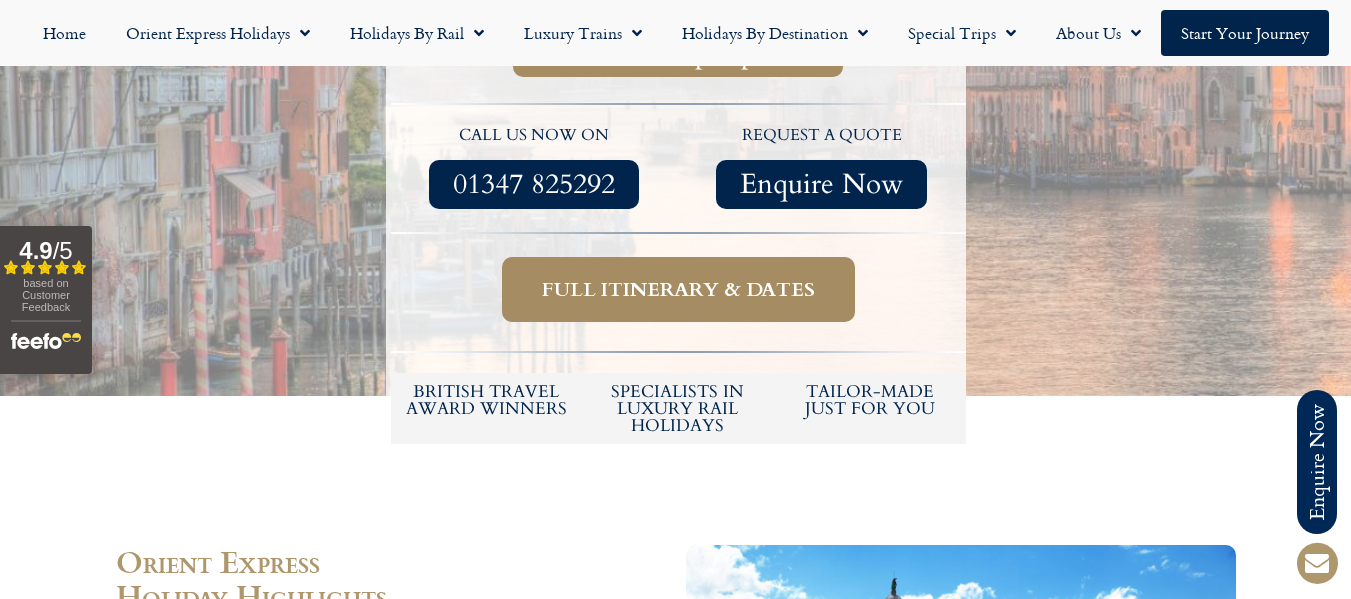 click on "Full itinerary & dates" at bounding box center [678, 289] 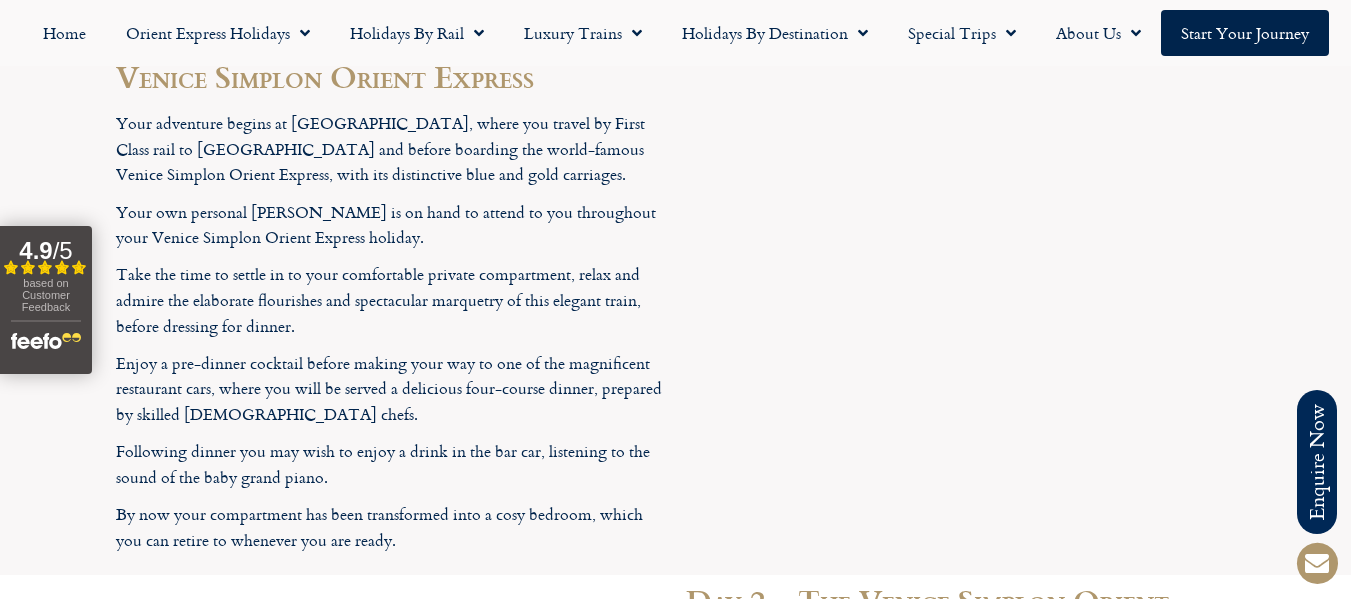 scroll, scrollTop: 3572, scrollLeft: 0, axis: vertical 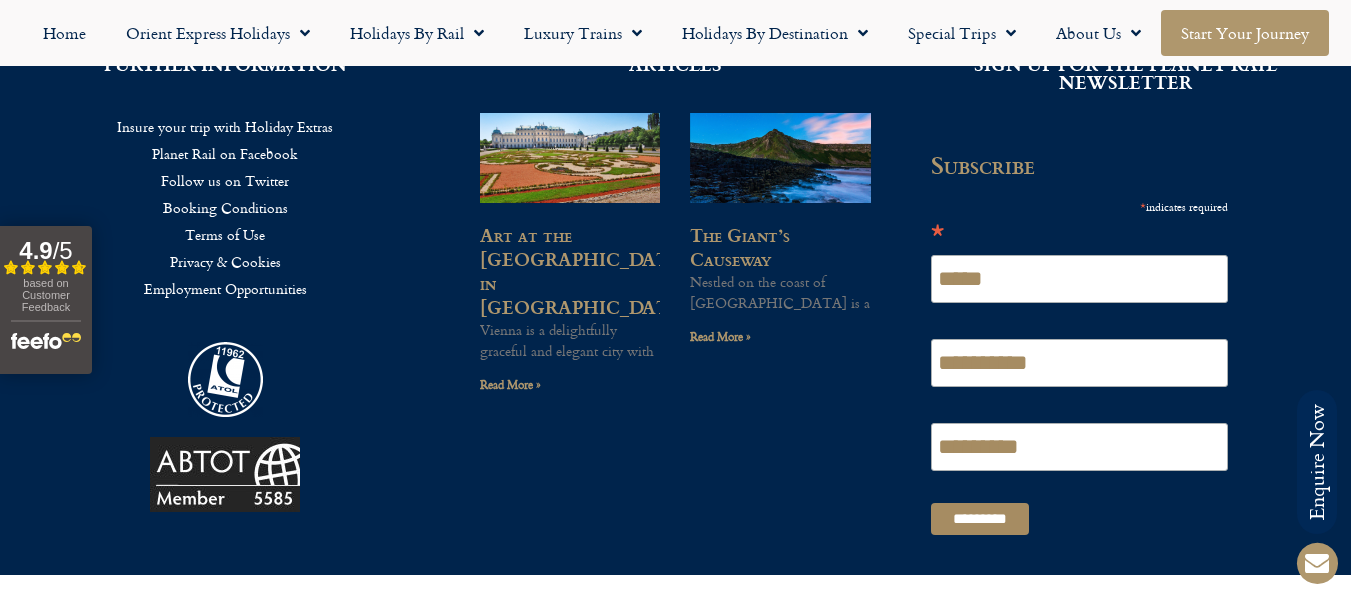 click on "Start your Journey" 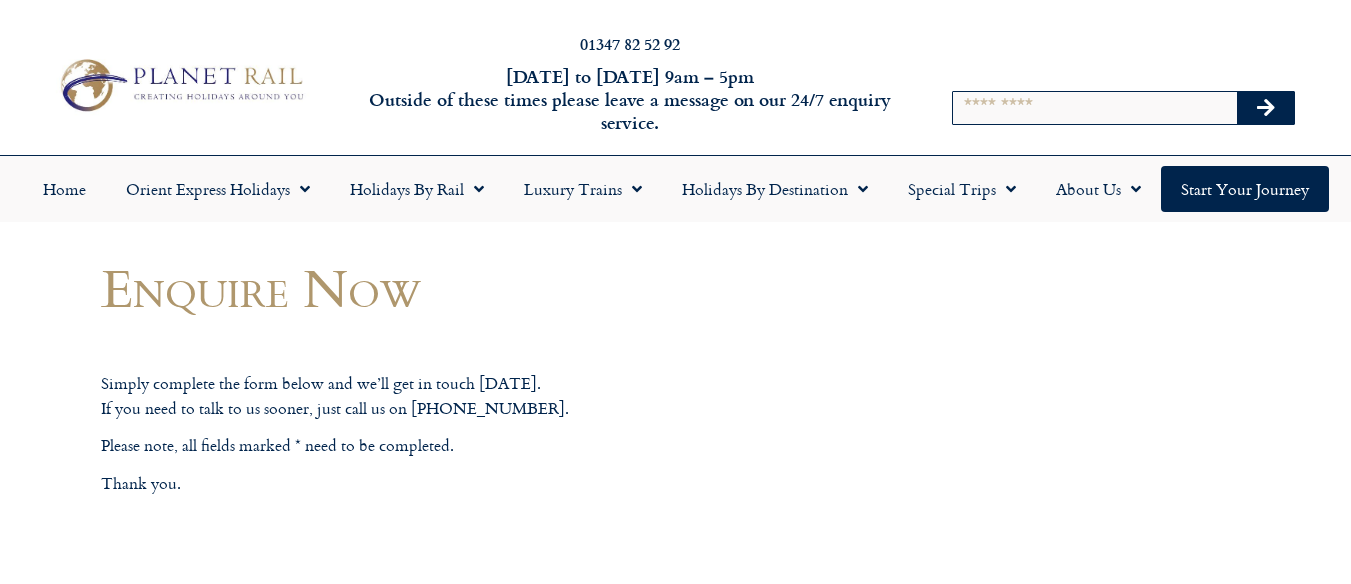 scroll, scrollTop: 0, scrollLeft: 0, axis: both 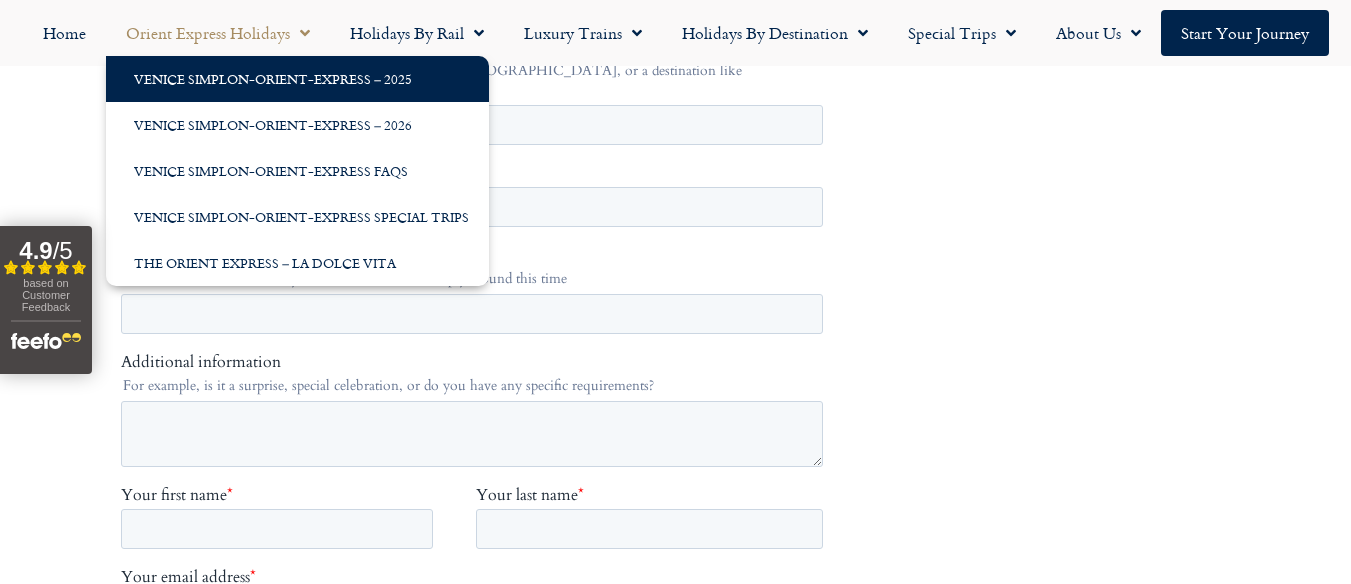 click on "Venice Simplon-Orient-Express – 2025" 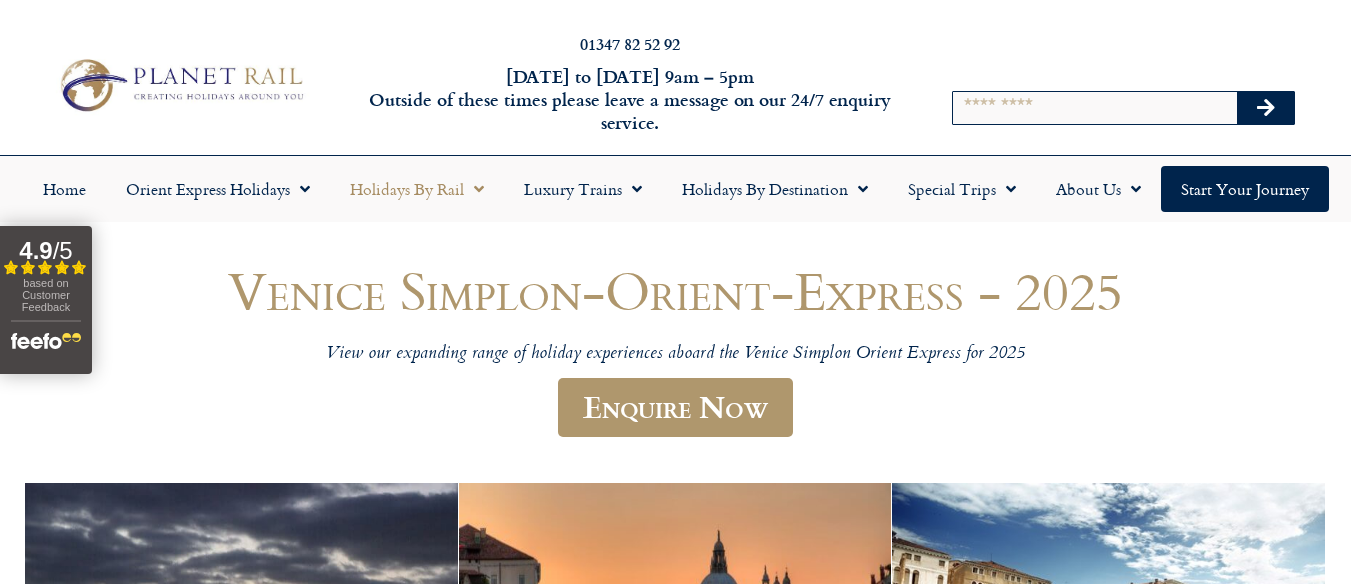 scroll, scrollTop: 0, scrollLeft: 0, axis: both 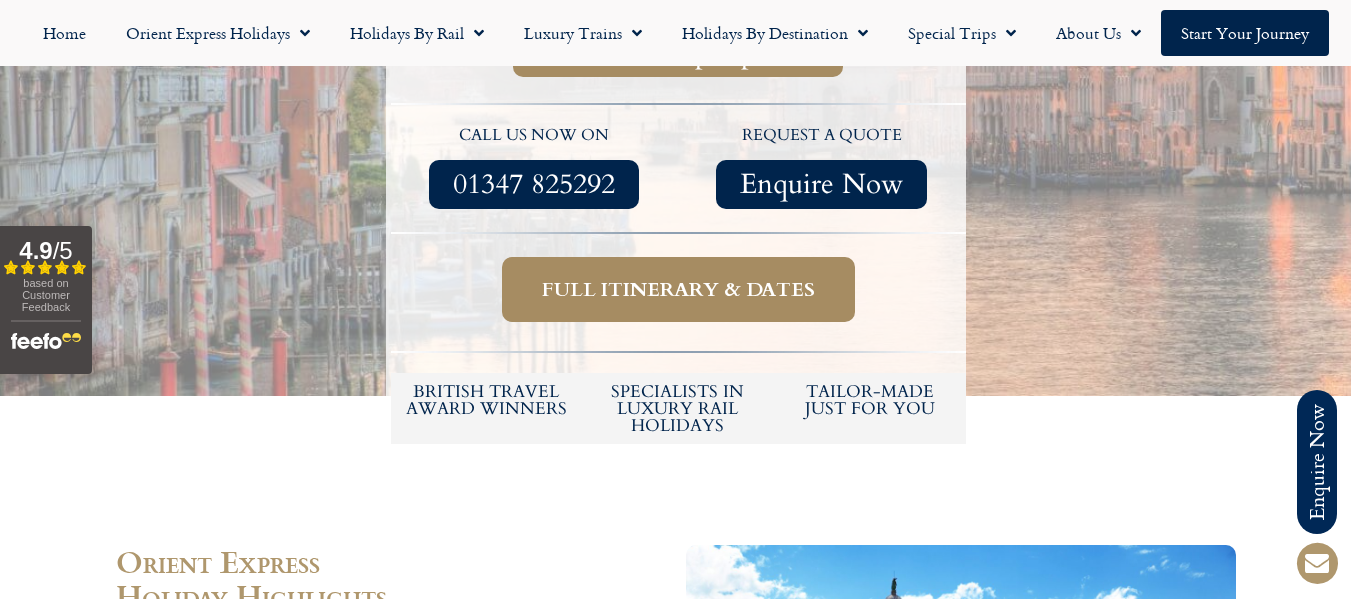 click on "Full itinerary & dates" at bounding box center [678, 289] 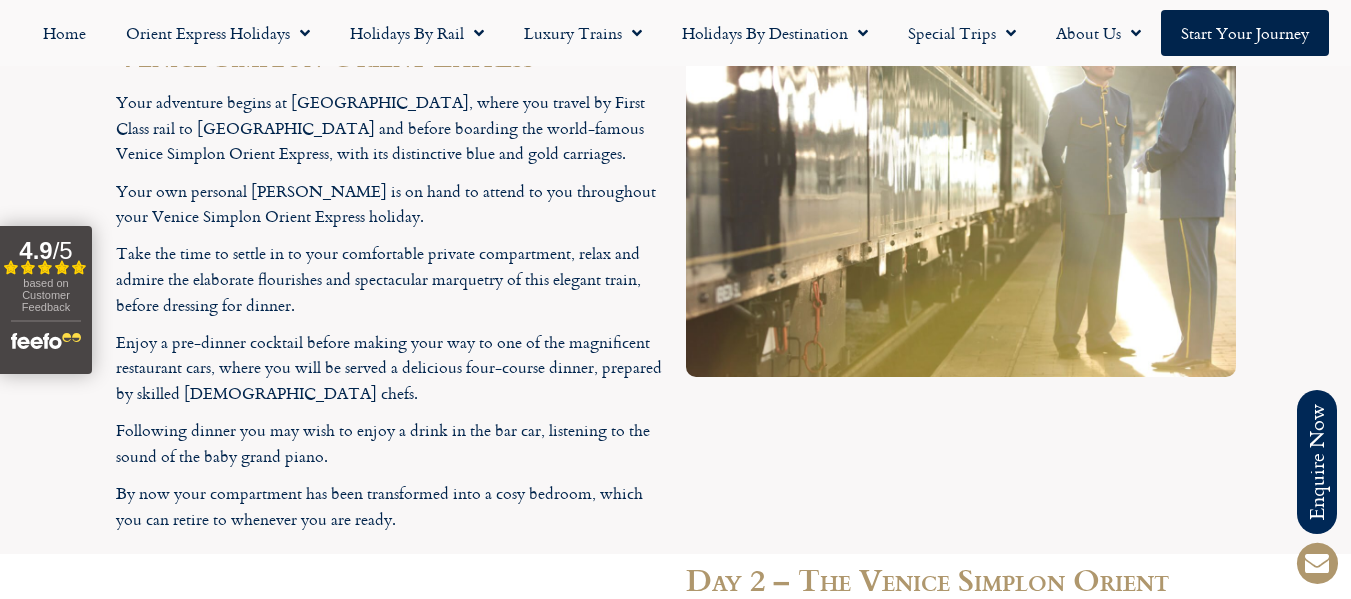 scroll, scrollTop: 3572, scrollLeft: 0, axis: vertical 